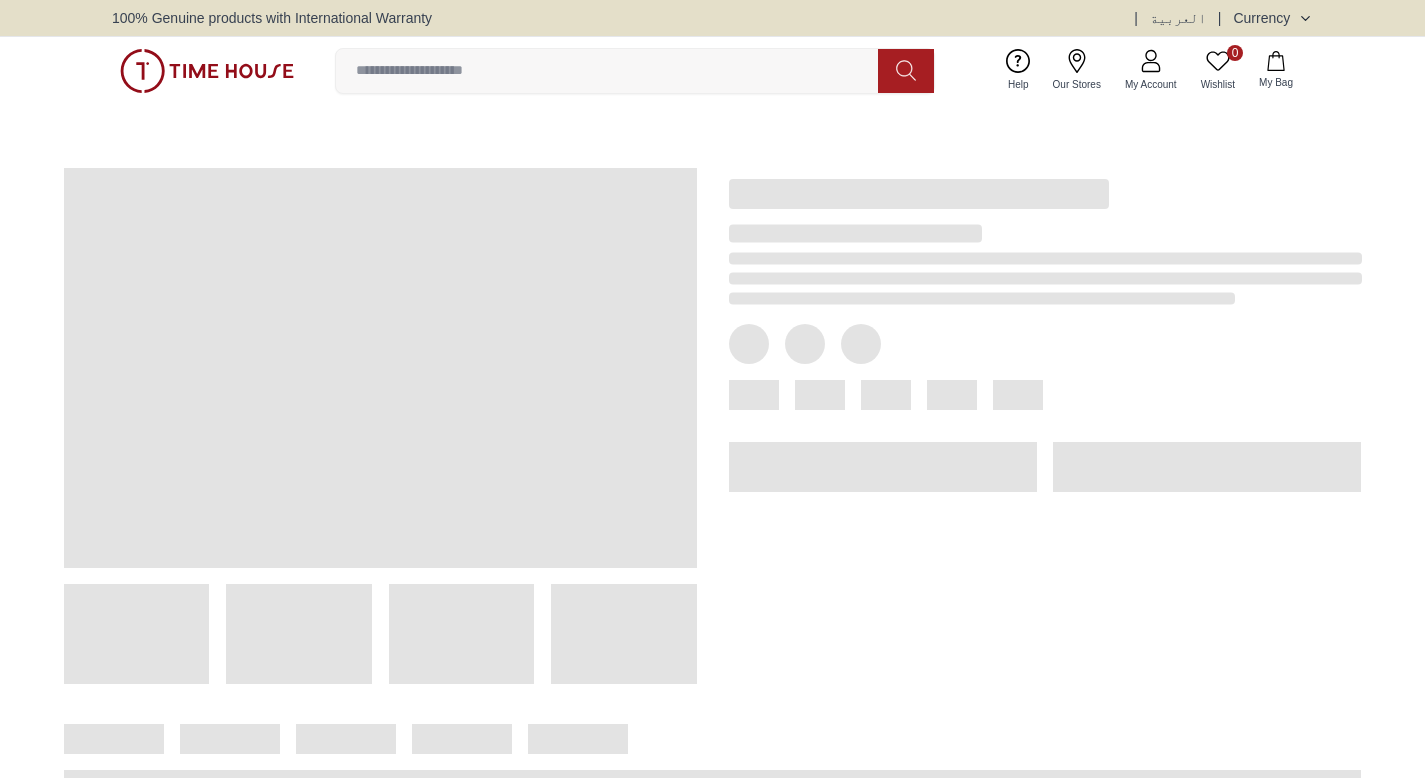 scroll, scrollTop: 0, scrollLeft: 0, axis: both 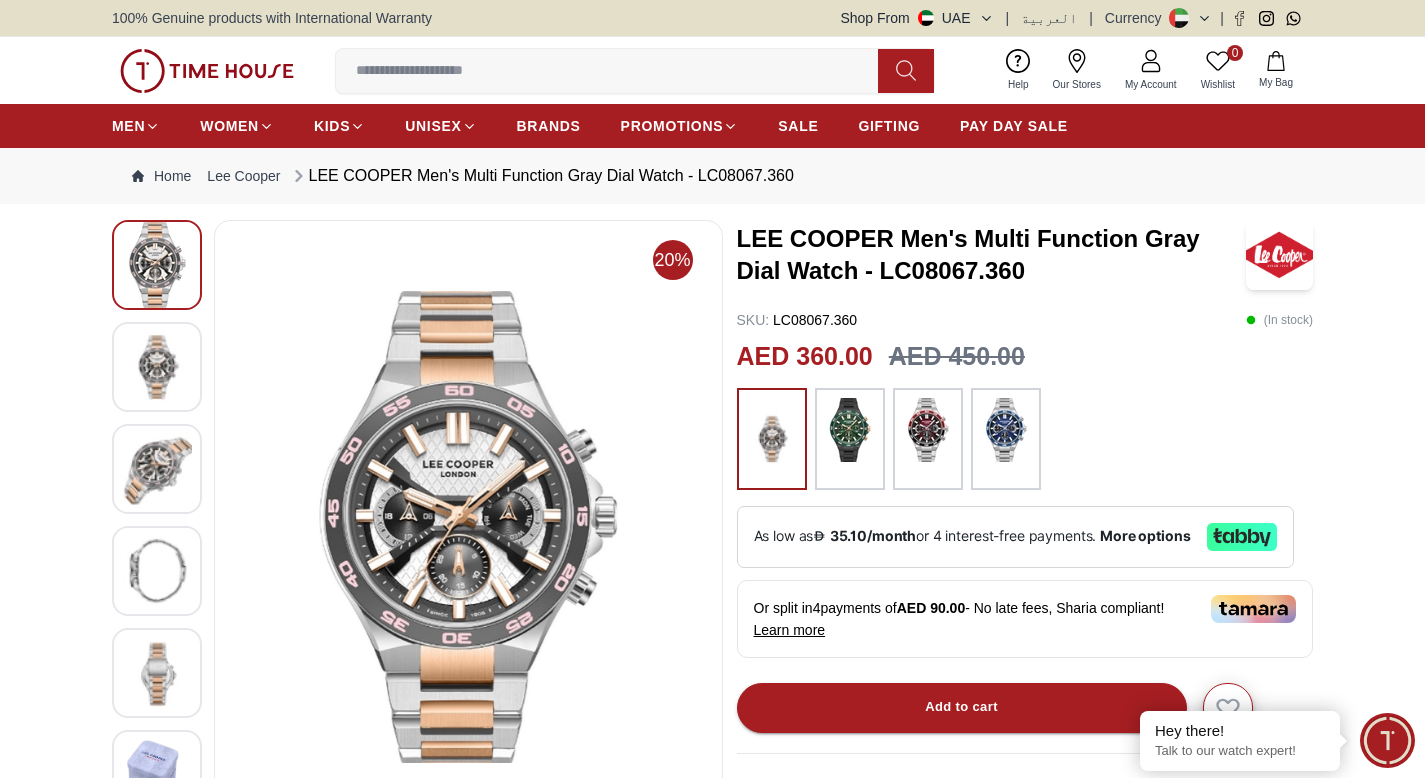 click at bounding box center (850, 430) 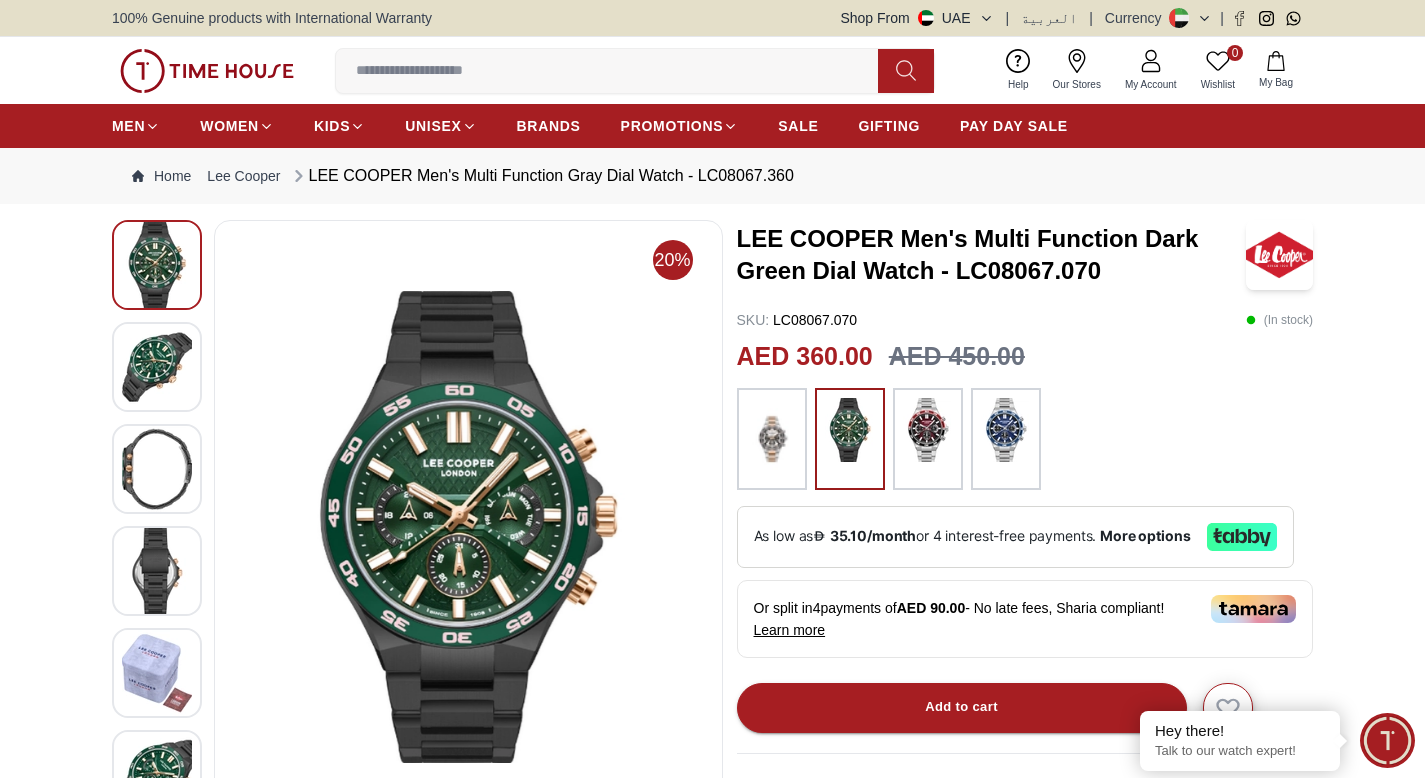click at bounding box center (928, 430) 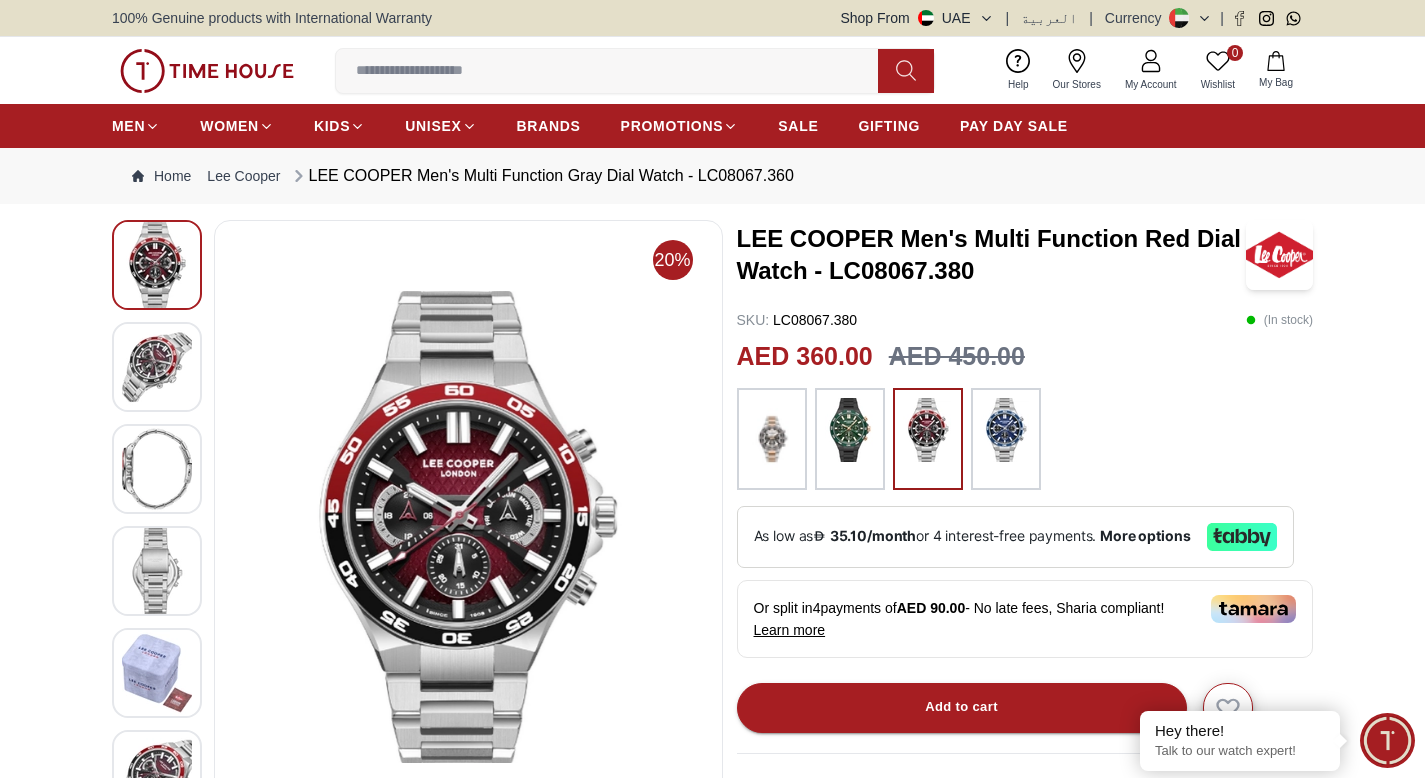 click at bounding box center [1006, 430] 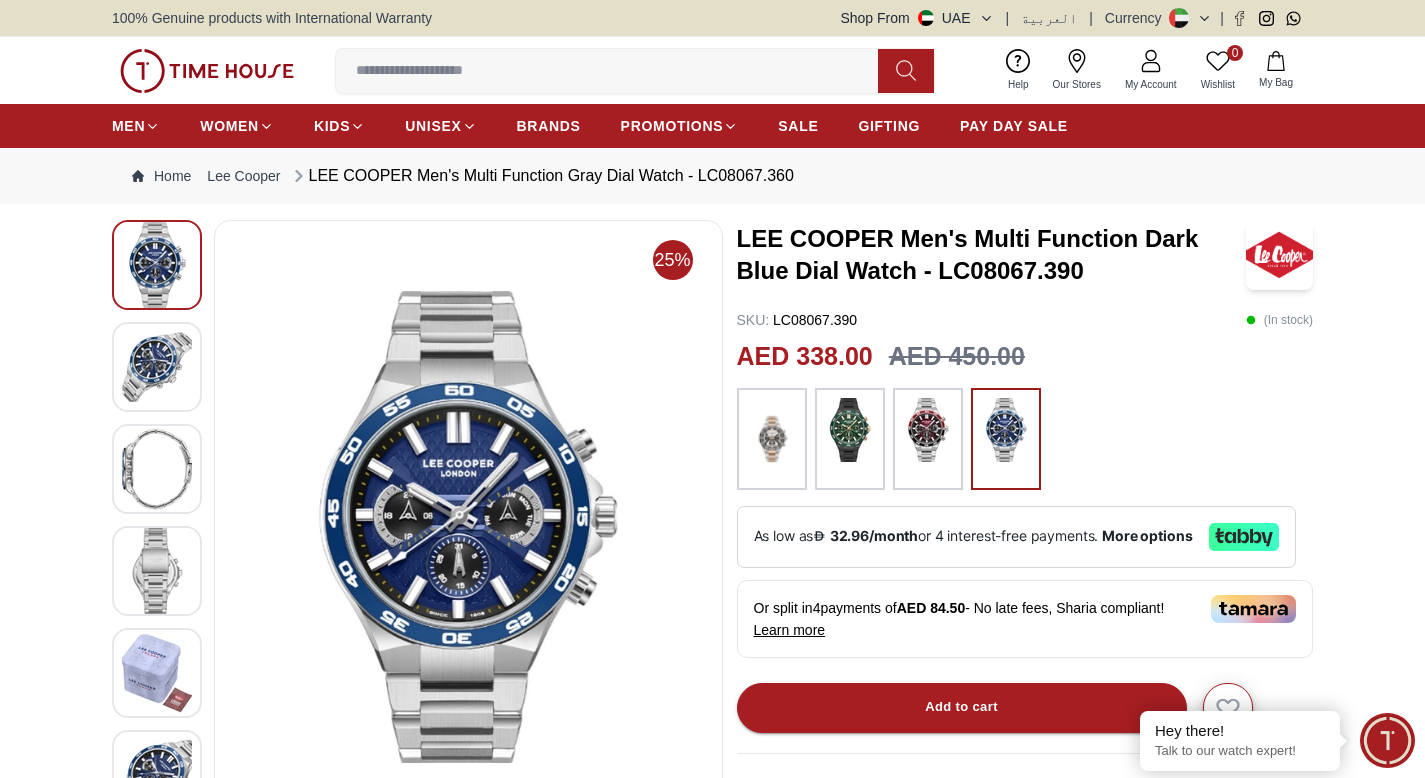 click at bounding box center [772, 439] 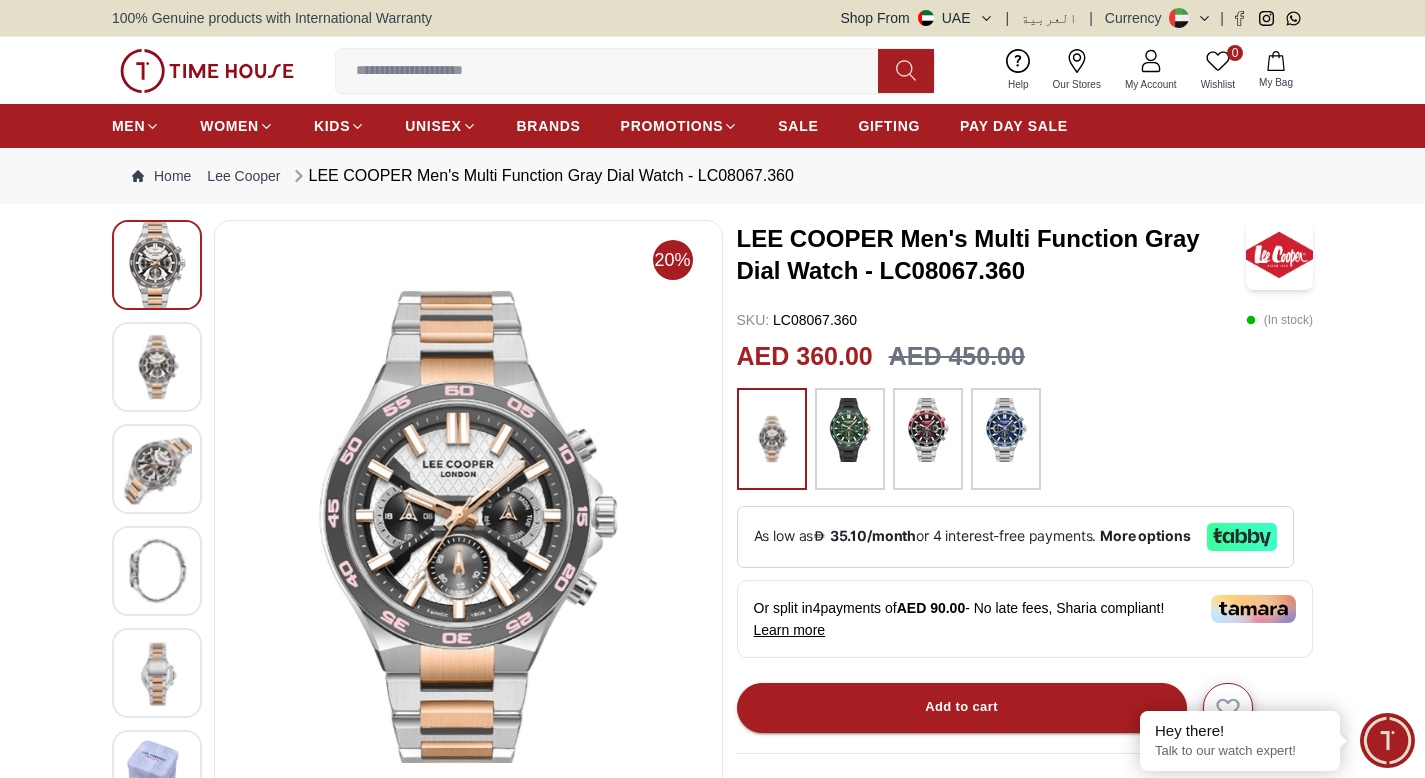 click at bounding box center (1006, 430) 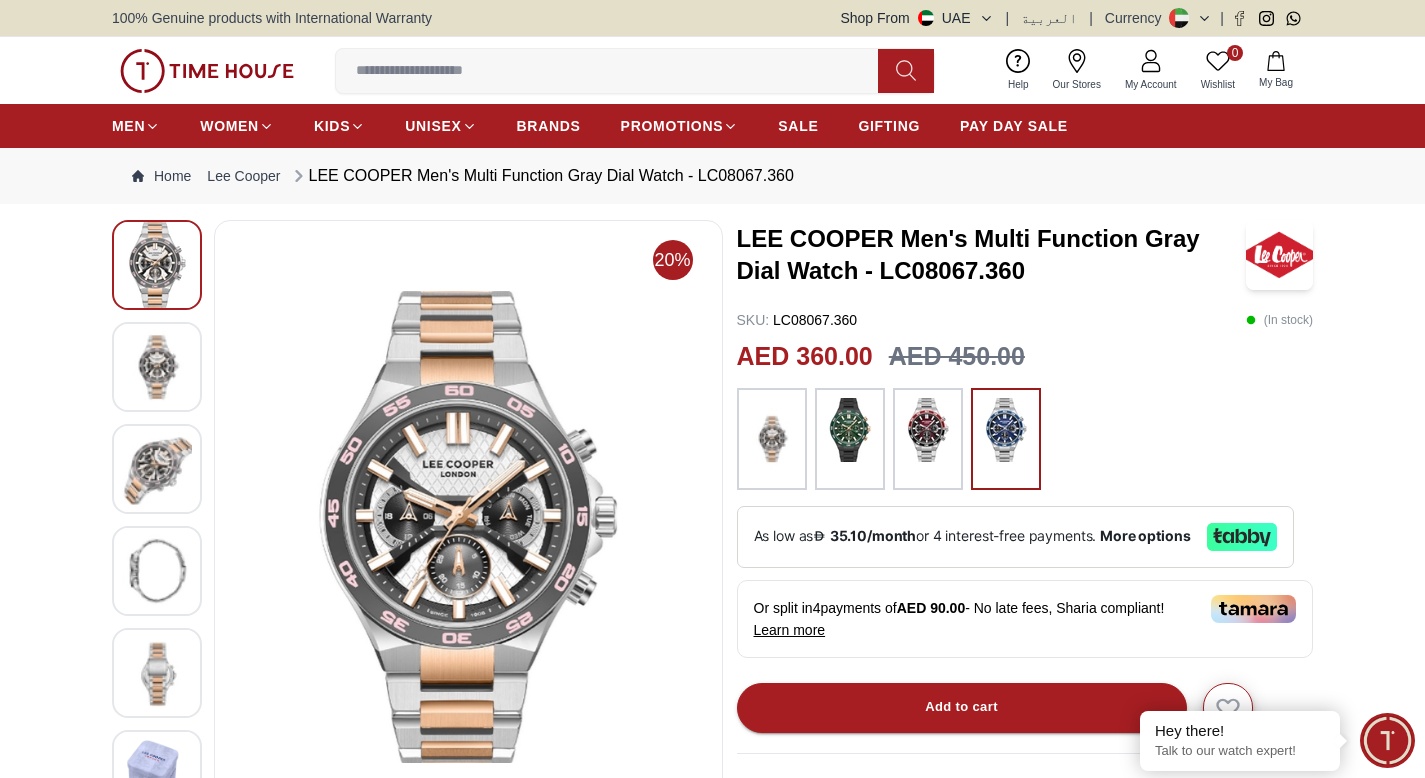 click at bounding box center [1006, 430] 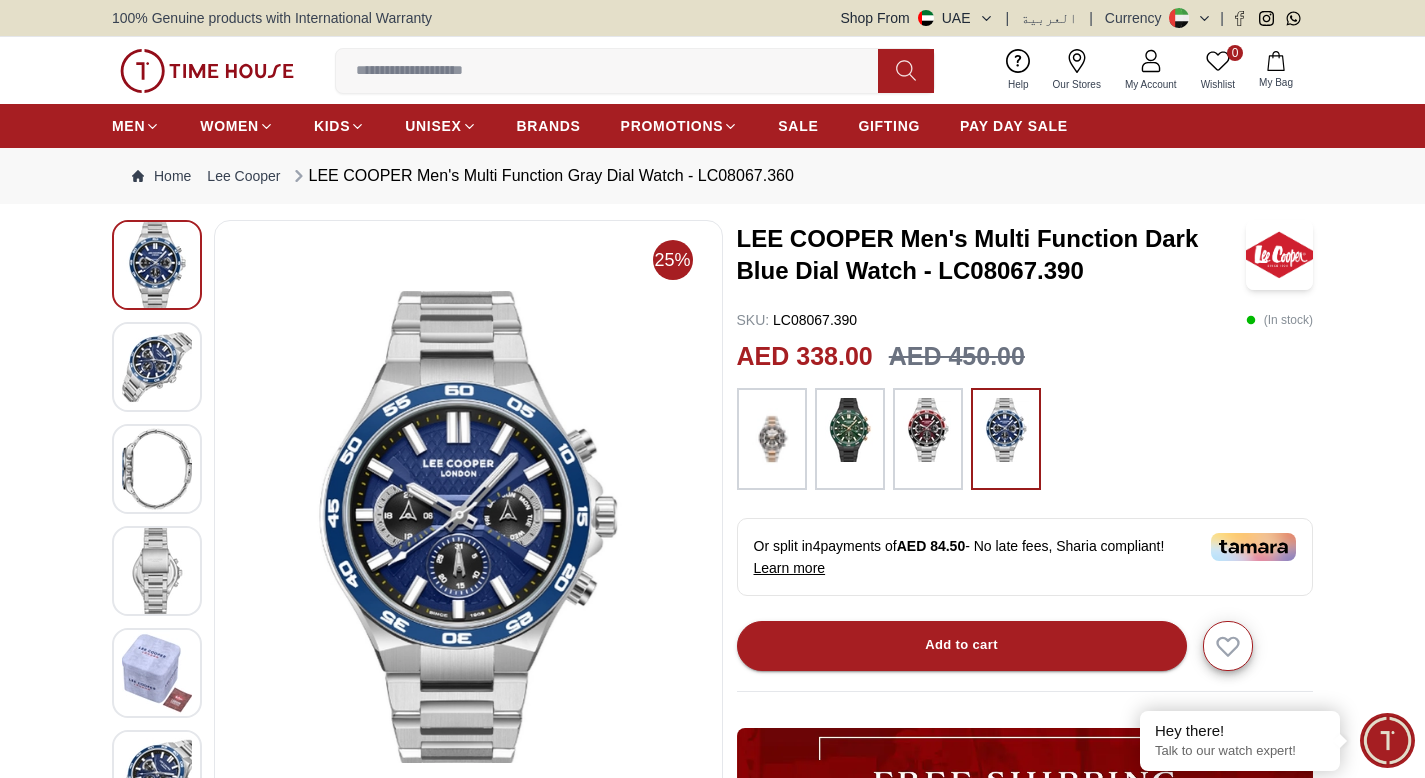 click at bounding box center [772, 439] 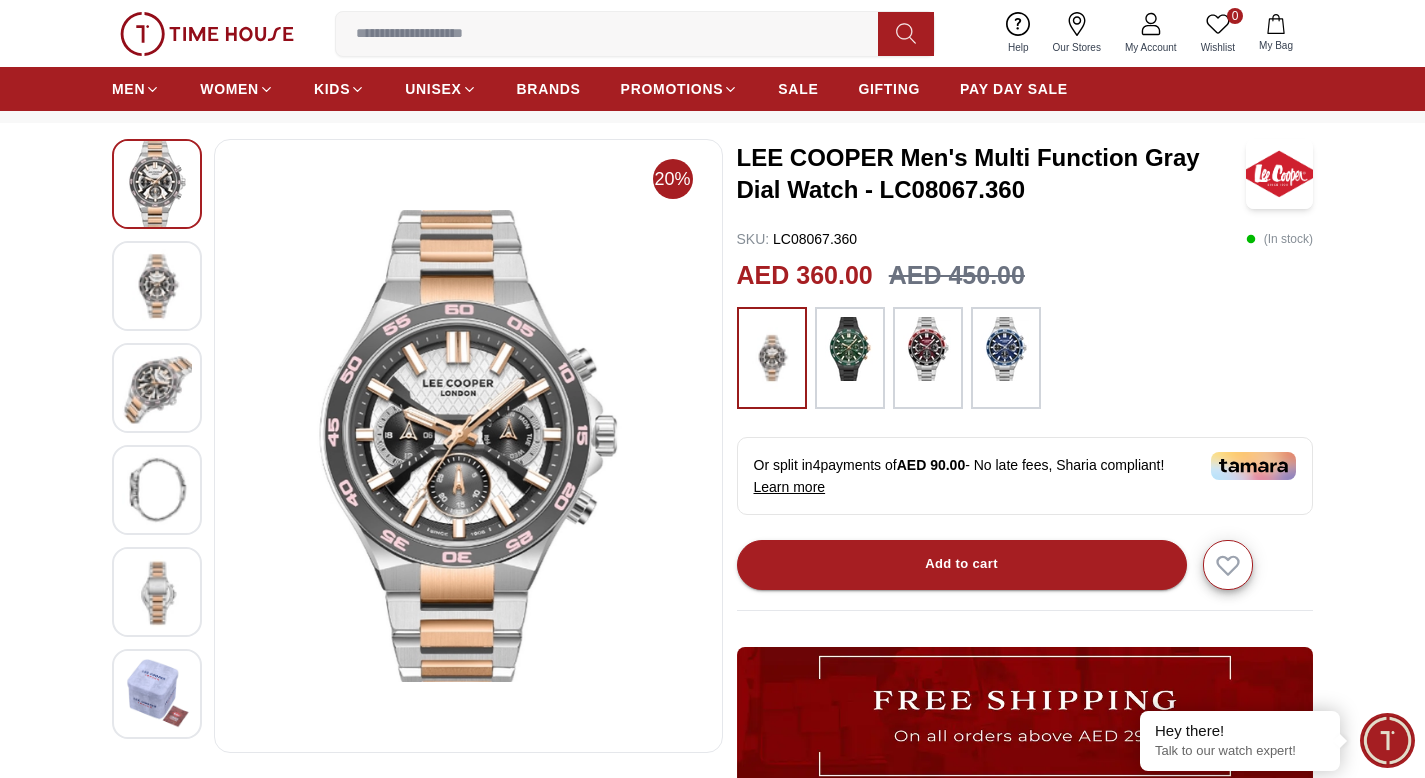 scroll, scrollTop: 80, scrollLeft: 0, axis: vertical 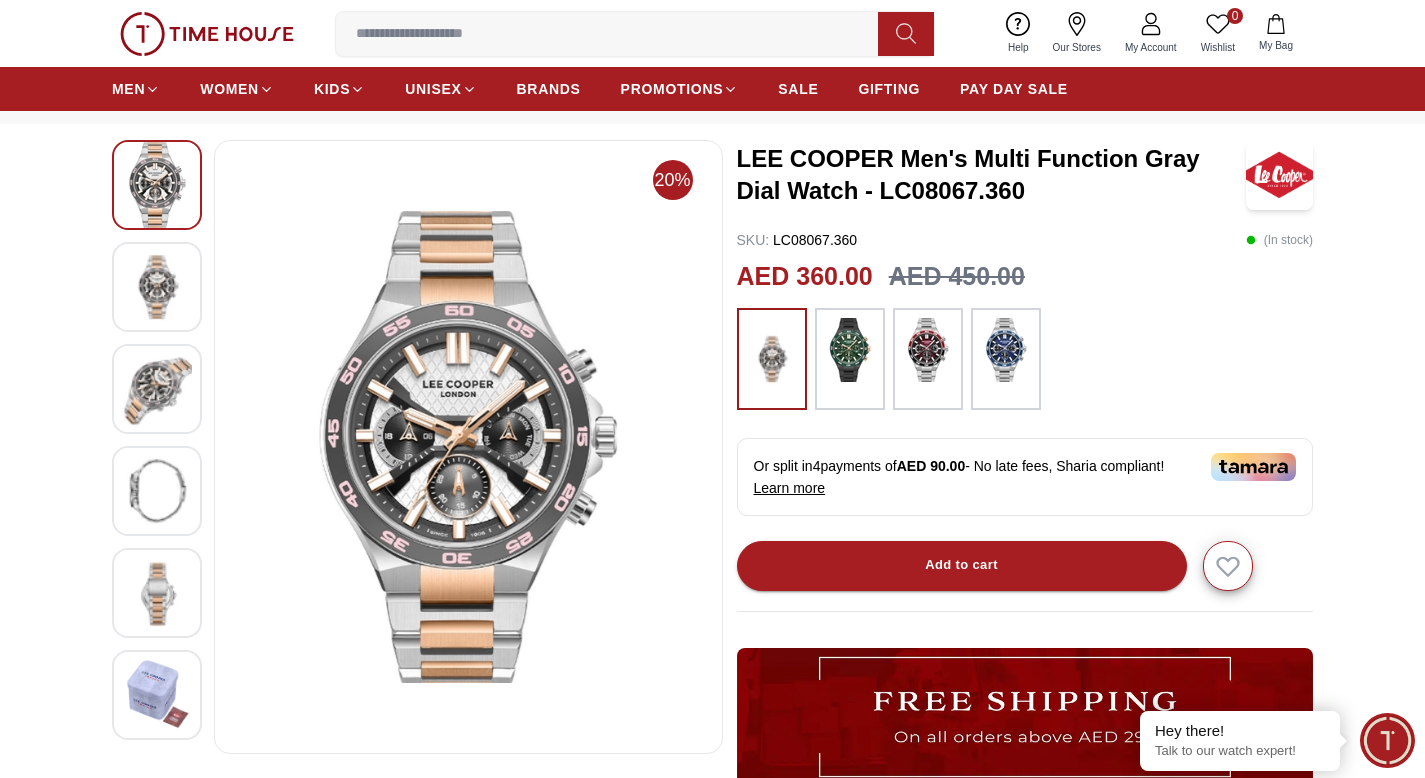 click at bounding box center (157, 287) 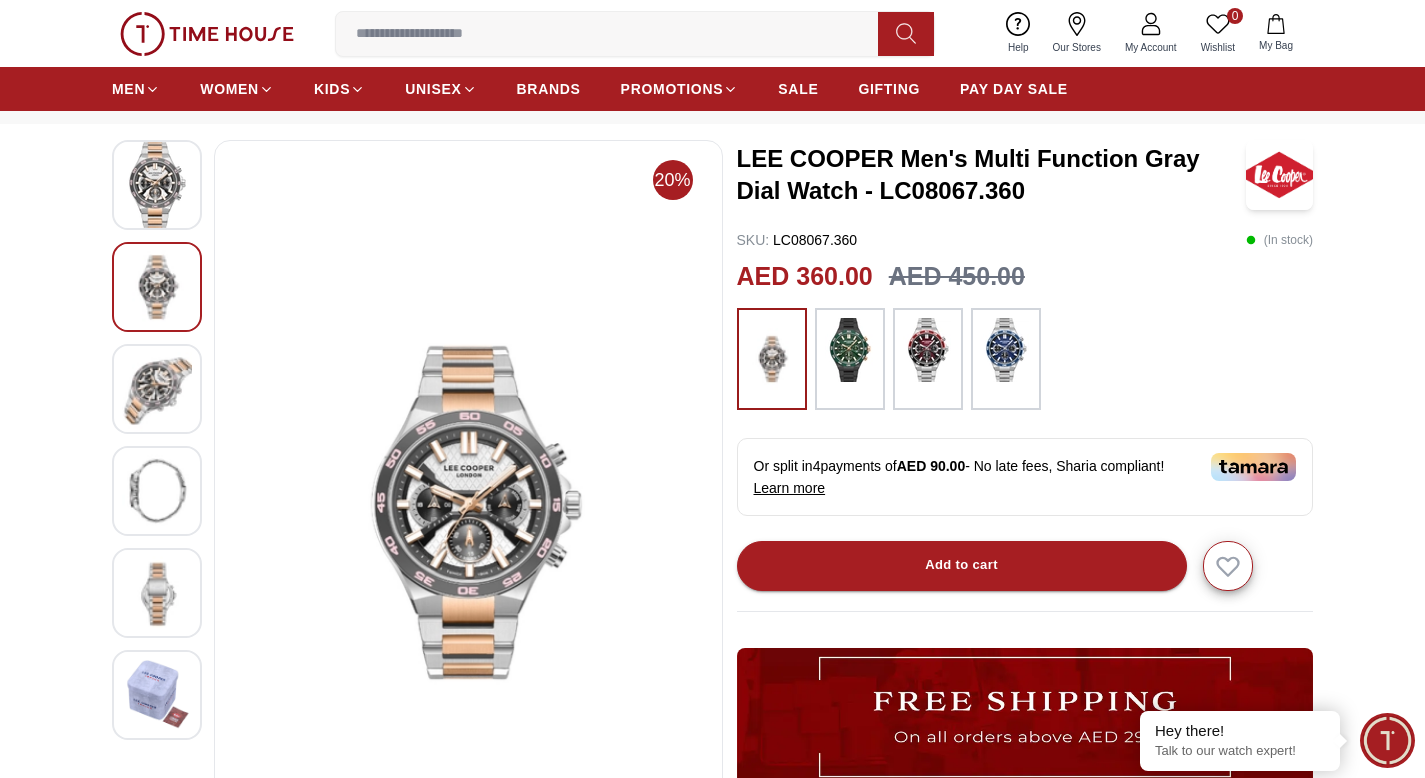 click at bounding box center (157, 389) 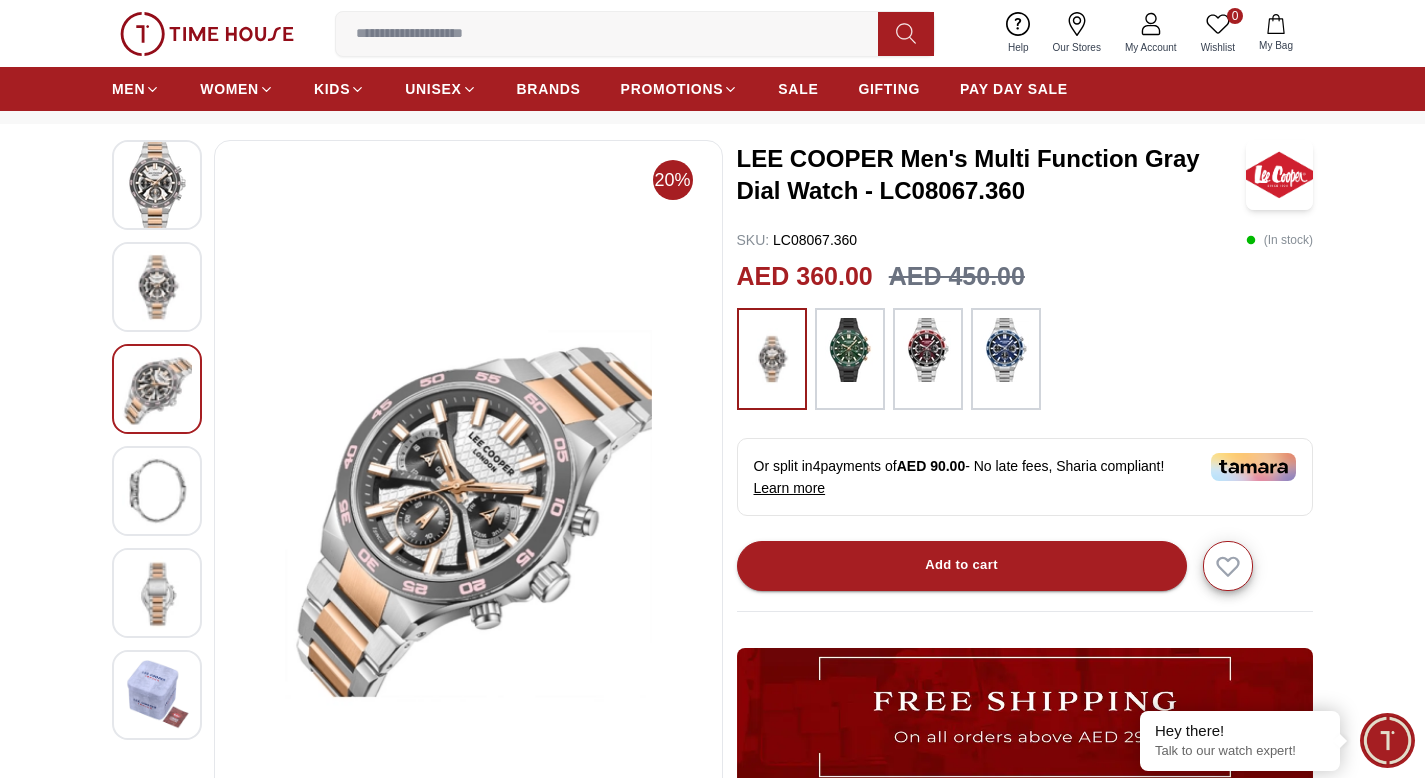 click at bounding box center (157, 491) 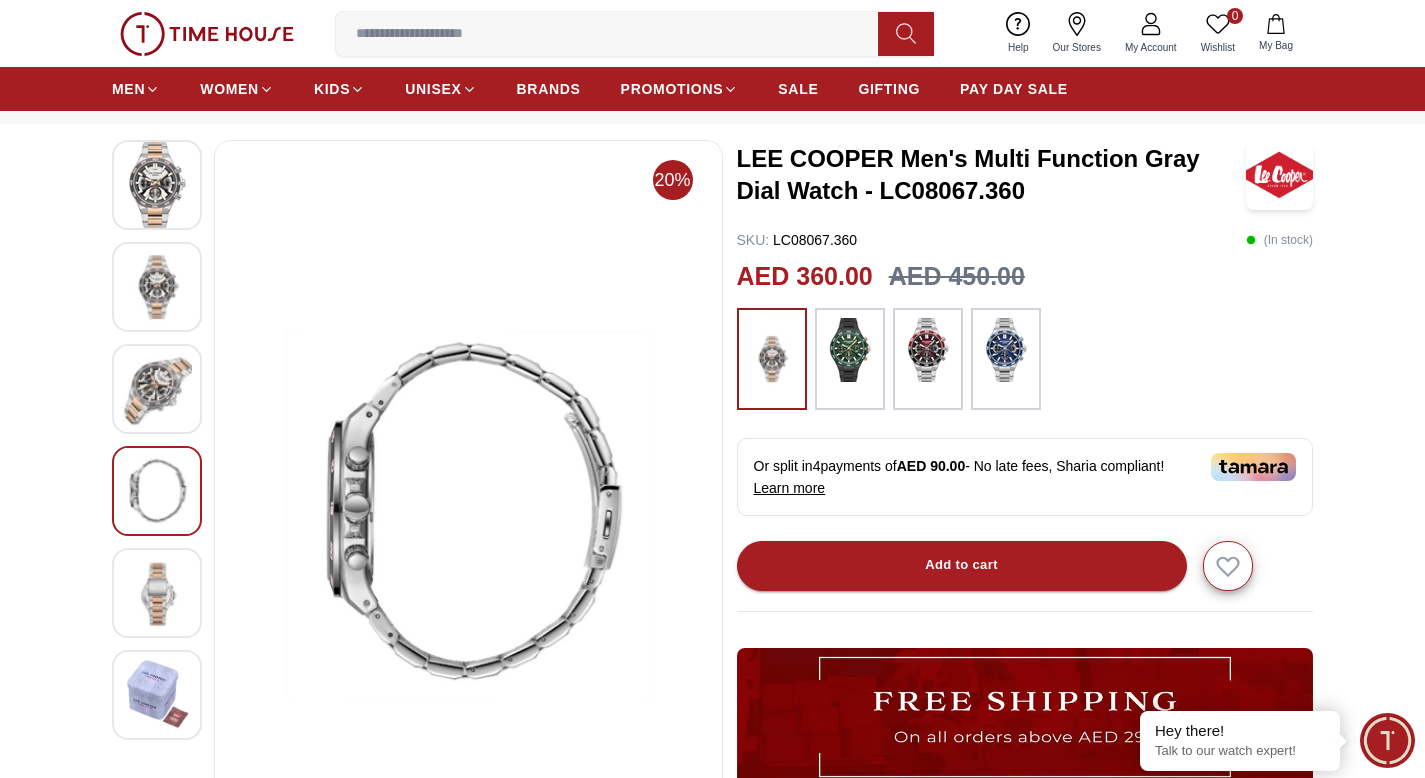 click at bounding box center (157, 593) 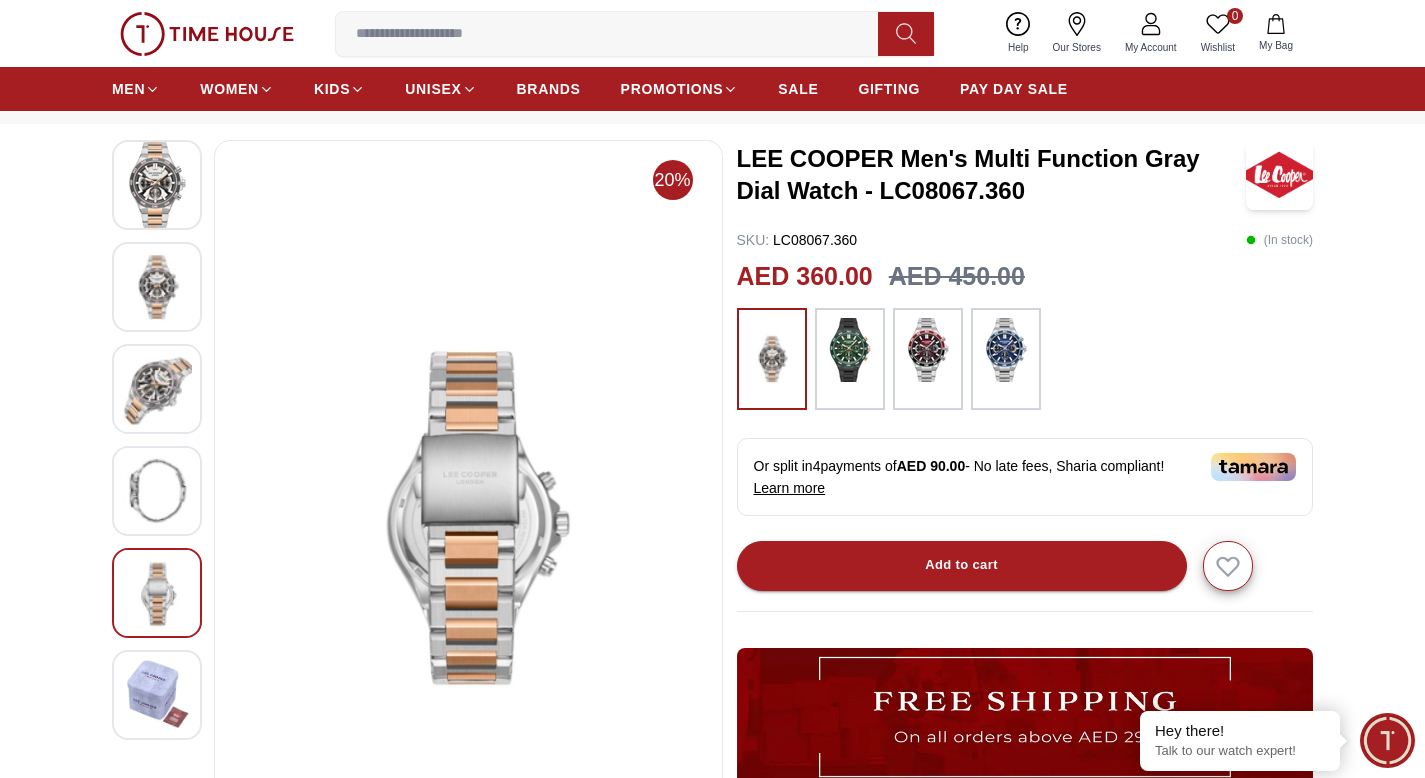 click at bounding box center [157, 695] 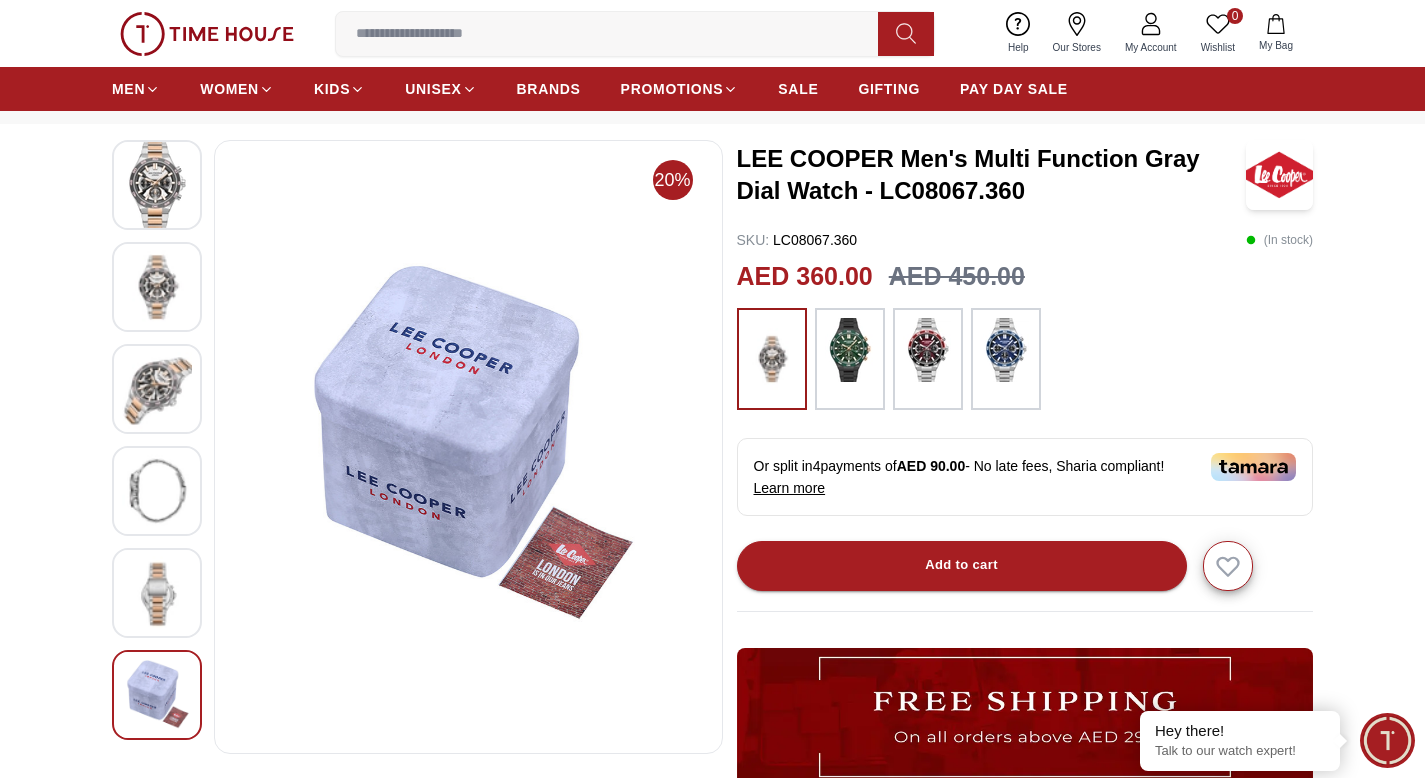 click at bounding box center [157, 185] 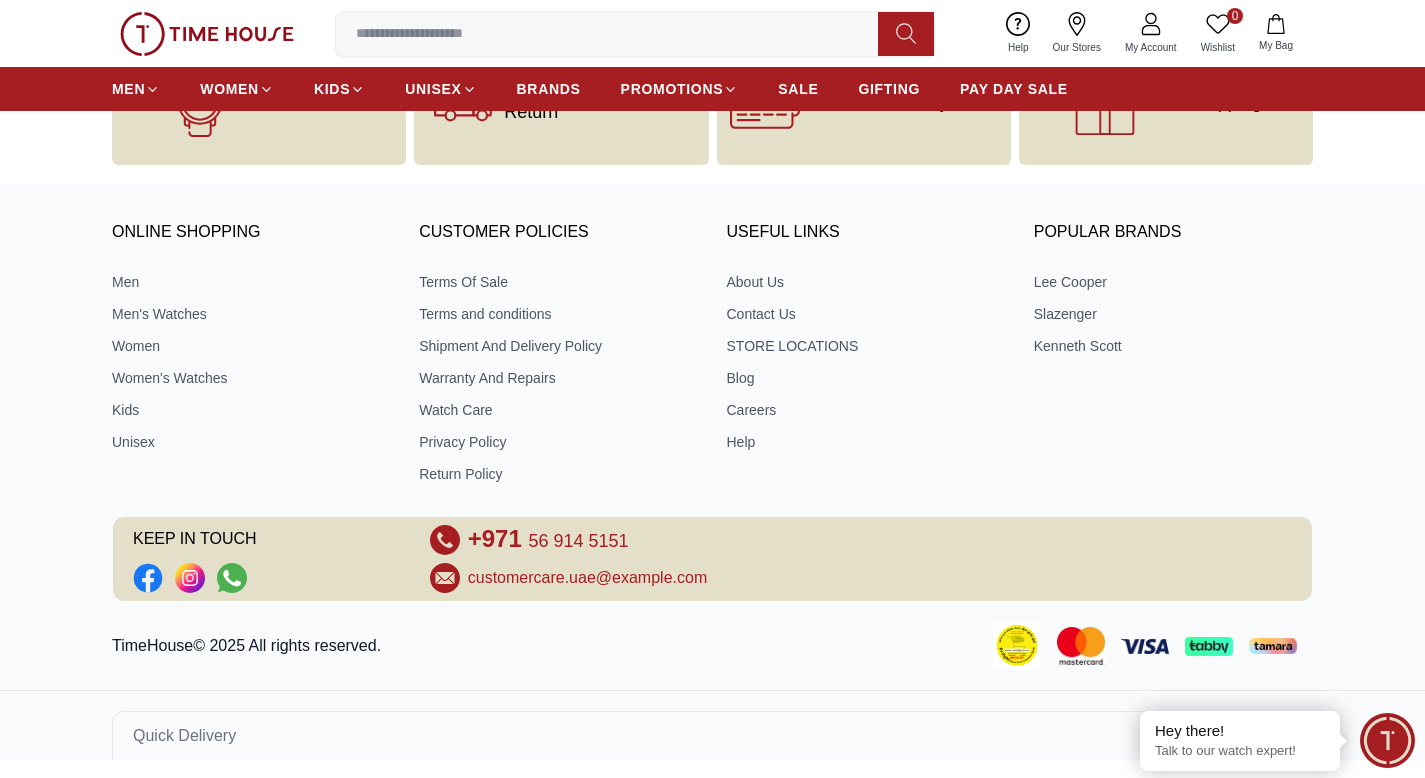 scroll, scrollTop: 2589, scrollLeft: 0, axis: vertical 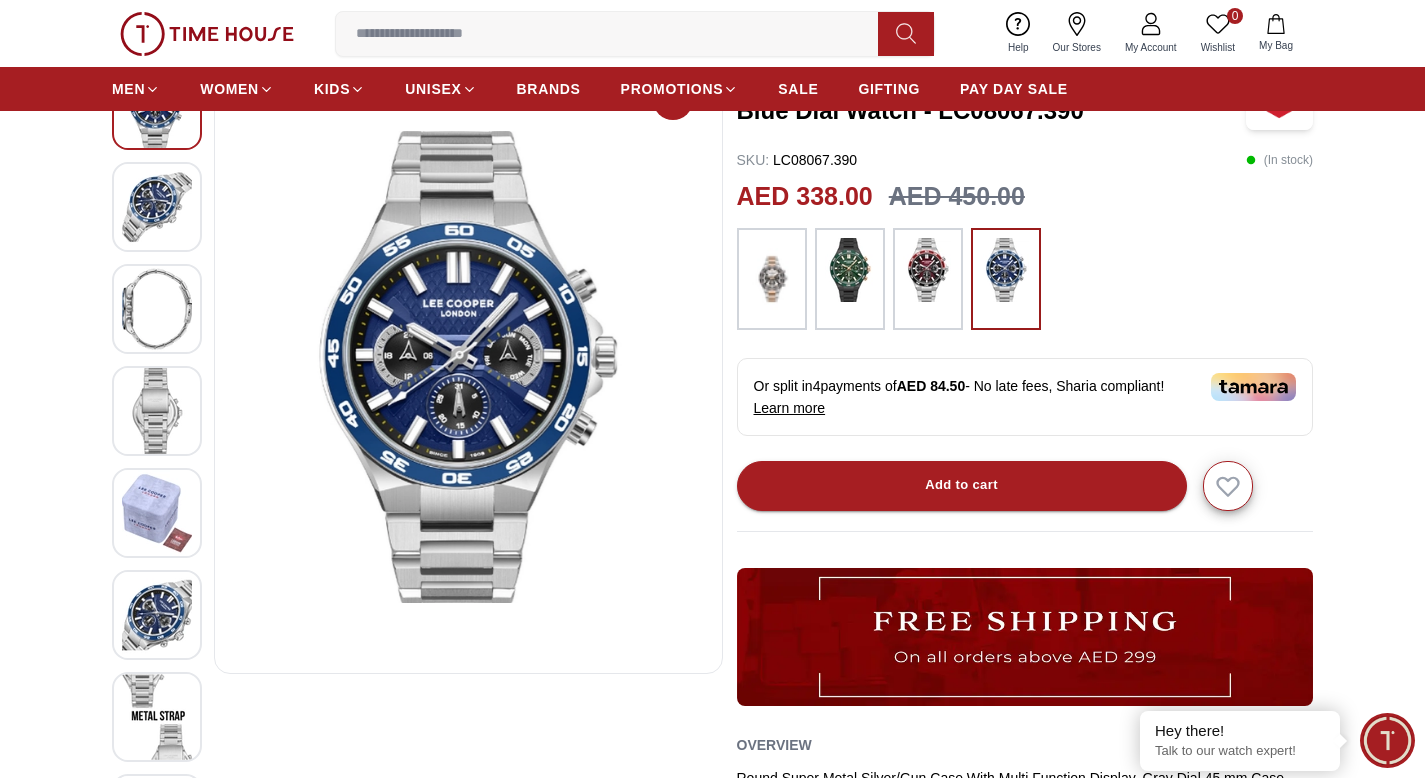 click at bounding box center [772, 279] 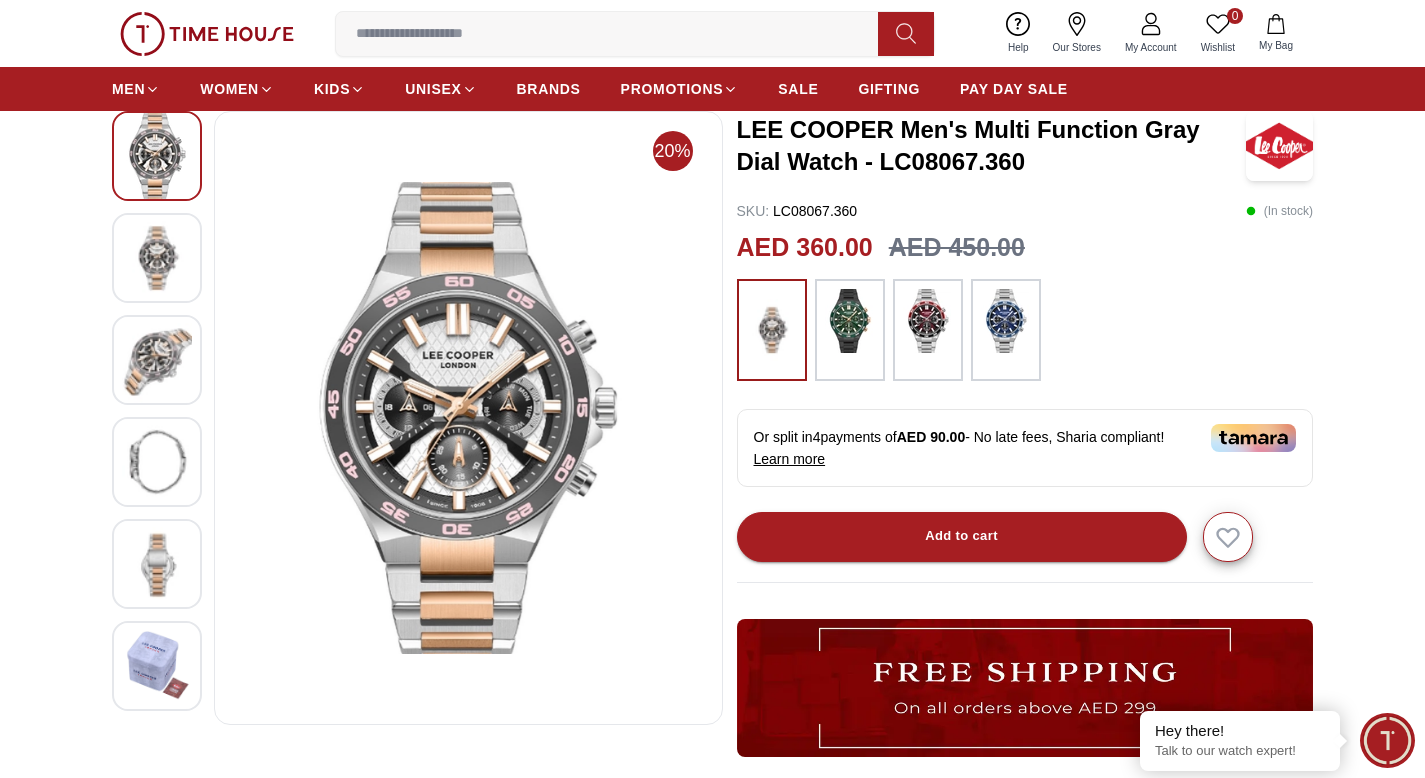 scroll, scrollTop: 120, scrollLeft: 0, axis: vertical 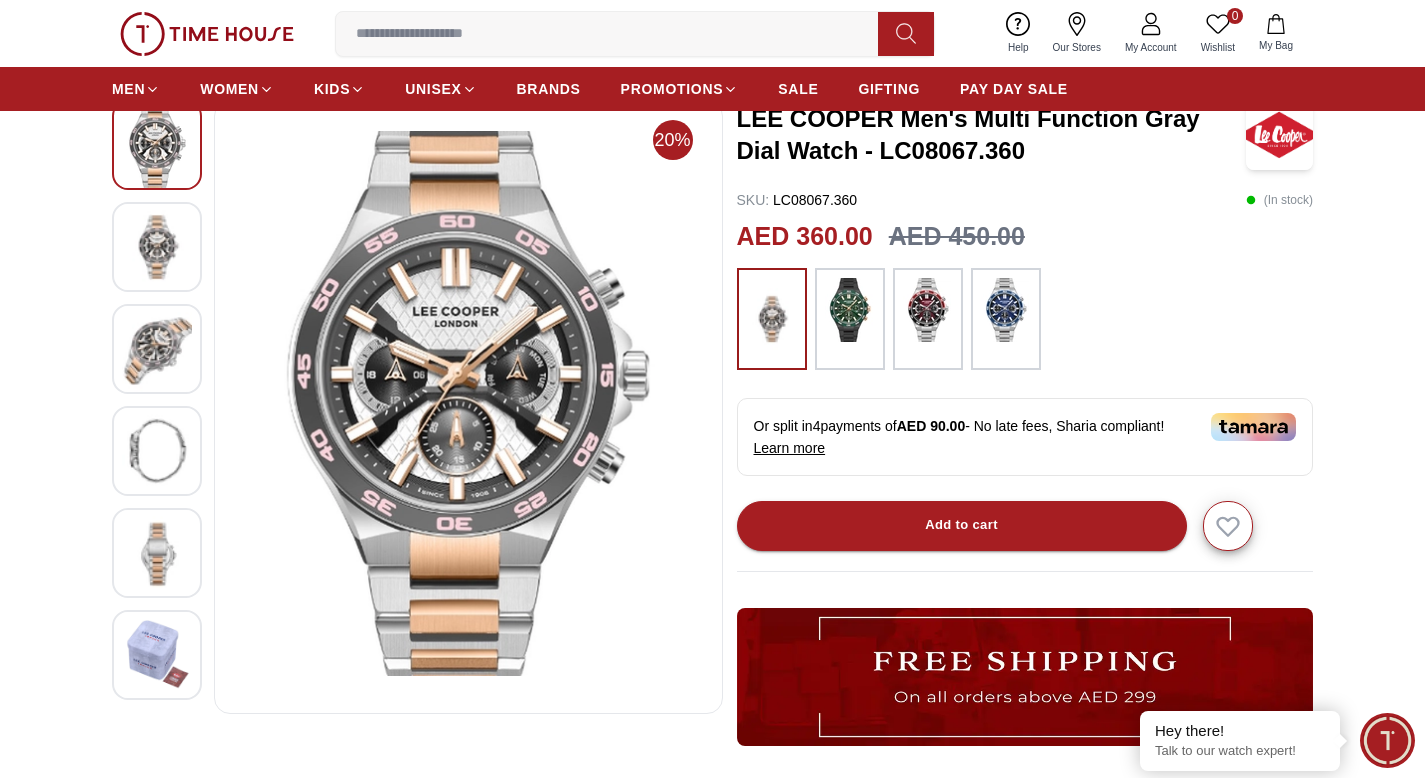 click at bounding box center [468, 407] 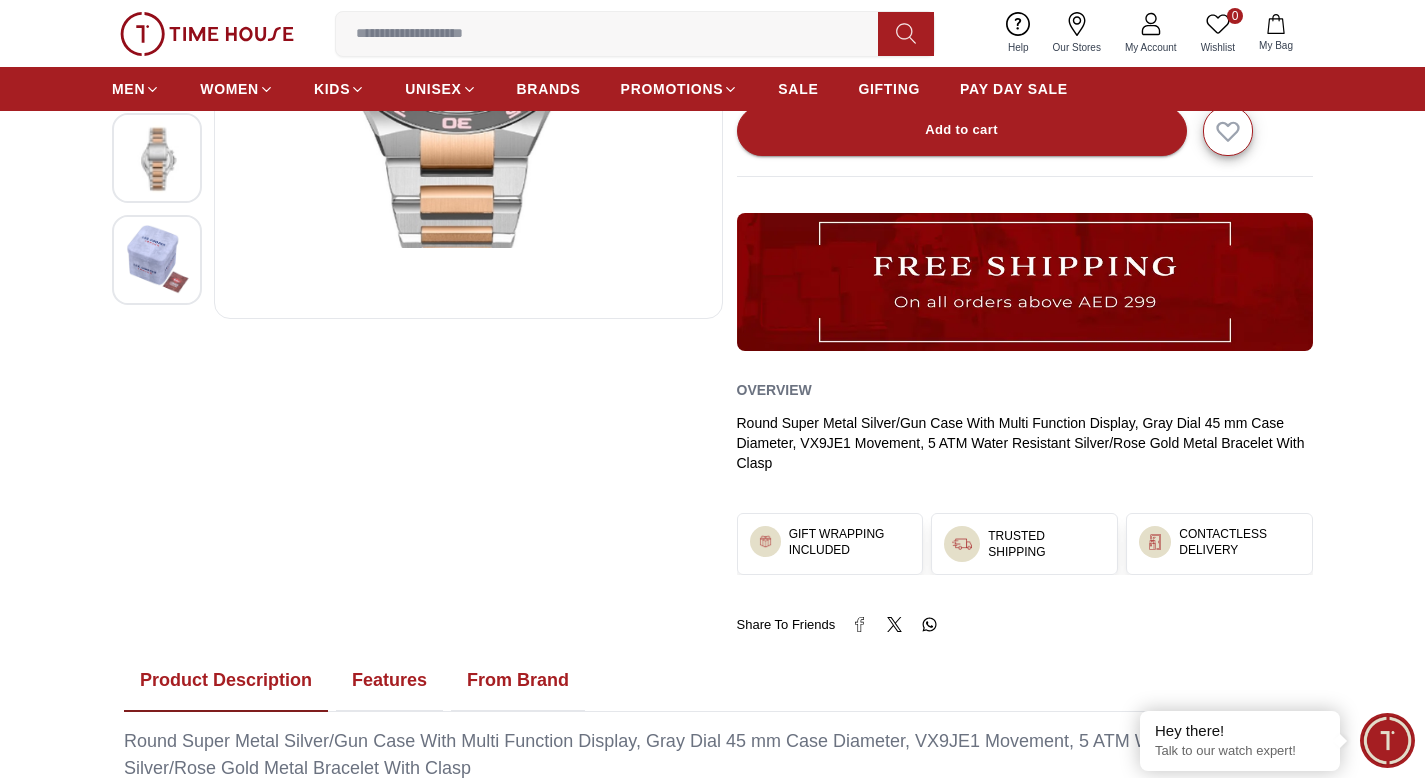 scroll, scrollTop: 533, scrollLeft: 0, axis: vertical 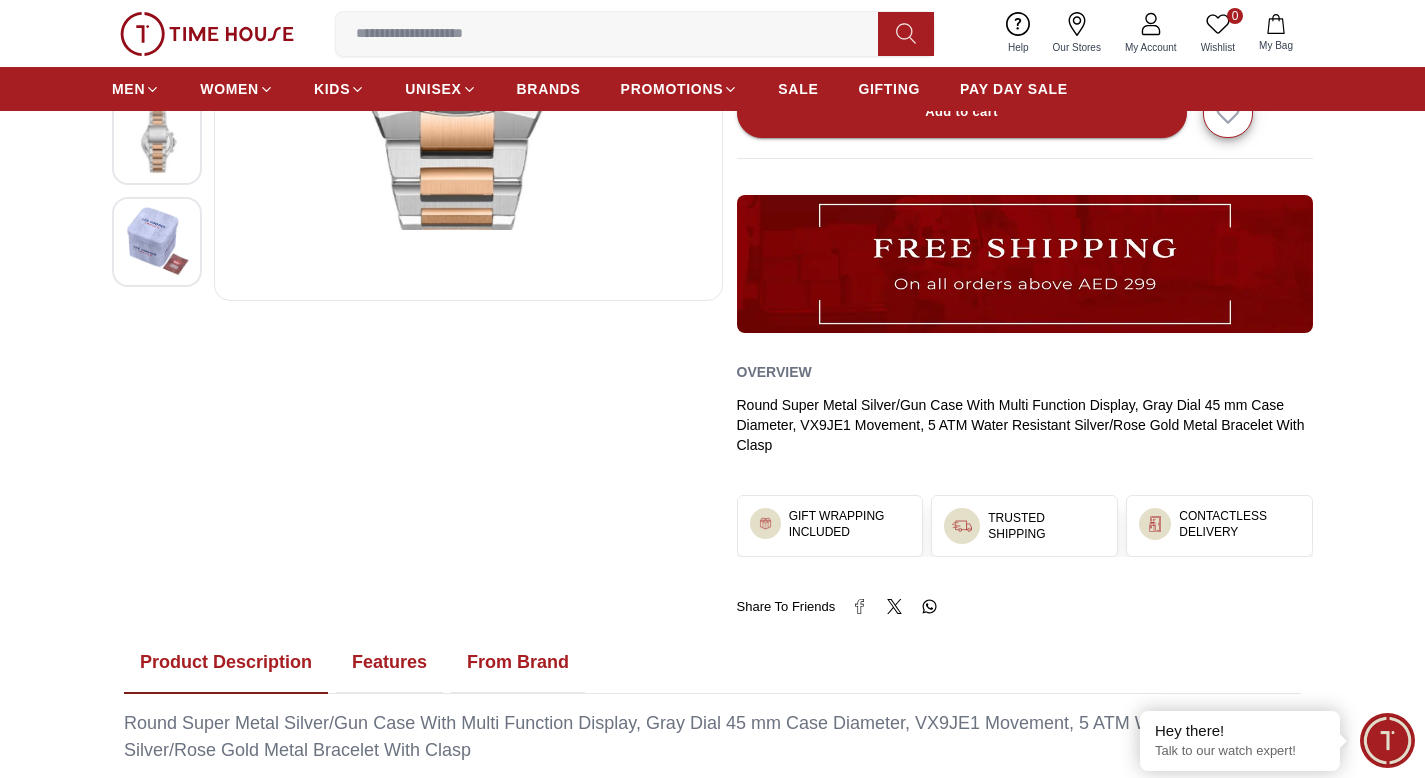 click on "GIFT WRAPPING INCLUDED" at bounding box center [850, 524] 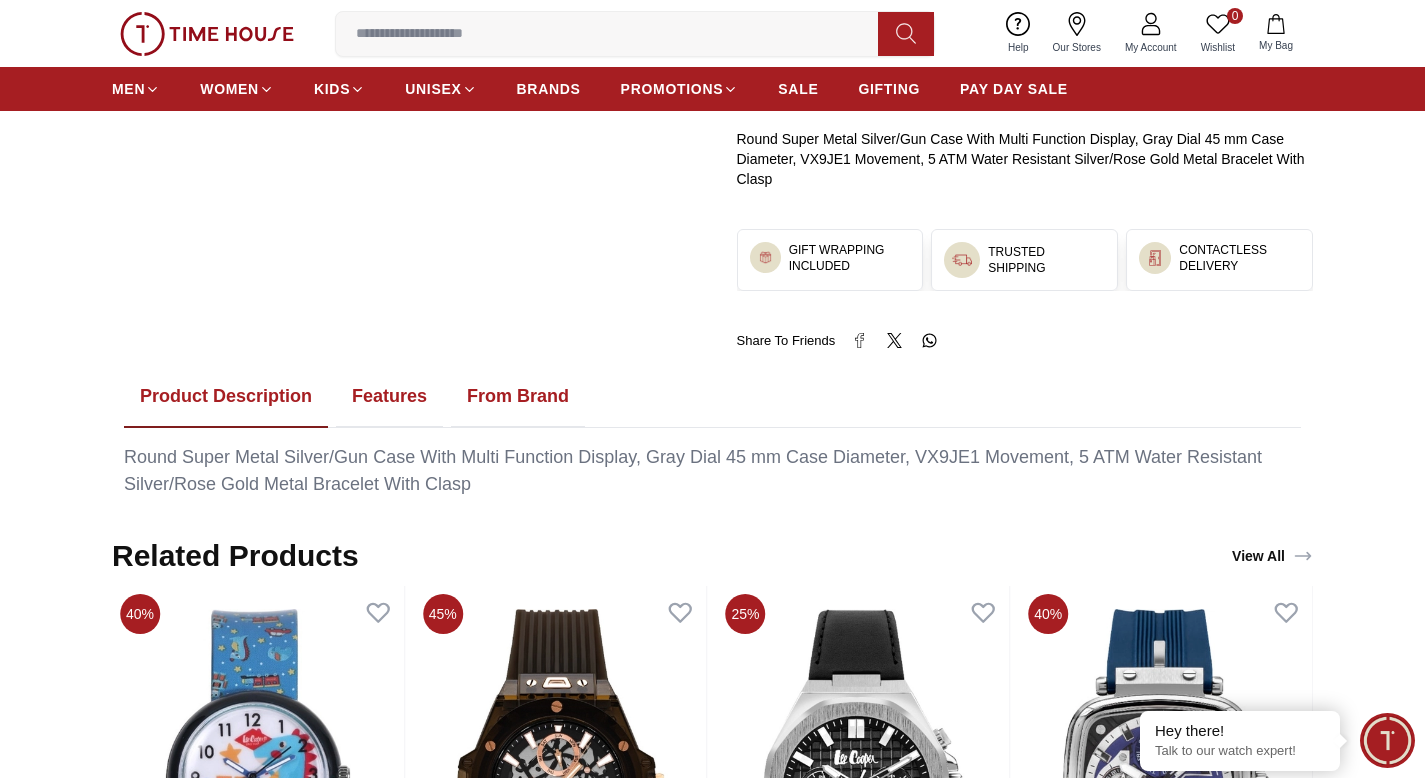 scroll, scrollTop: 847, scrollLeft: 0, axis: vertical 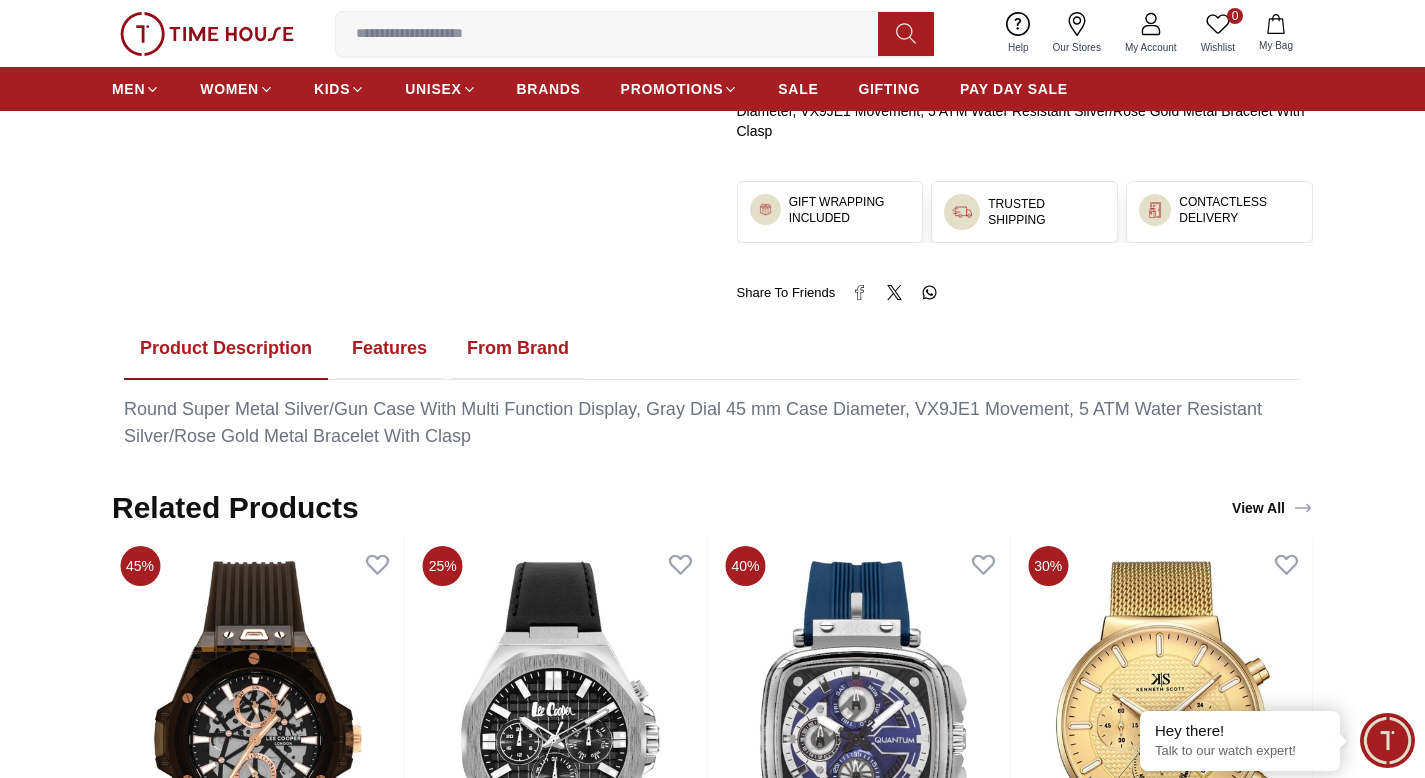 click on "Features" at bounding box center [389, 349] 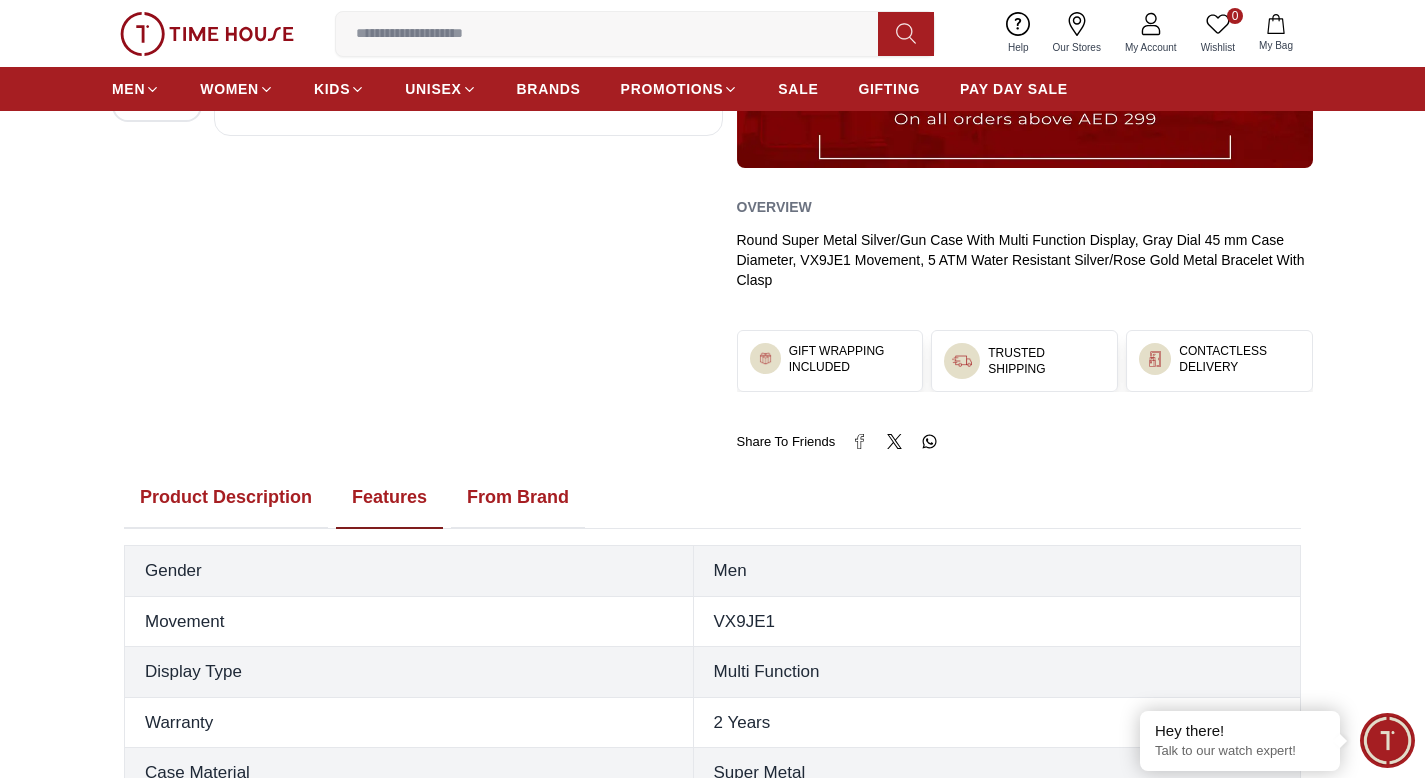 scroll, scrollTop: 0, scrollLeft: 0, axis: both 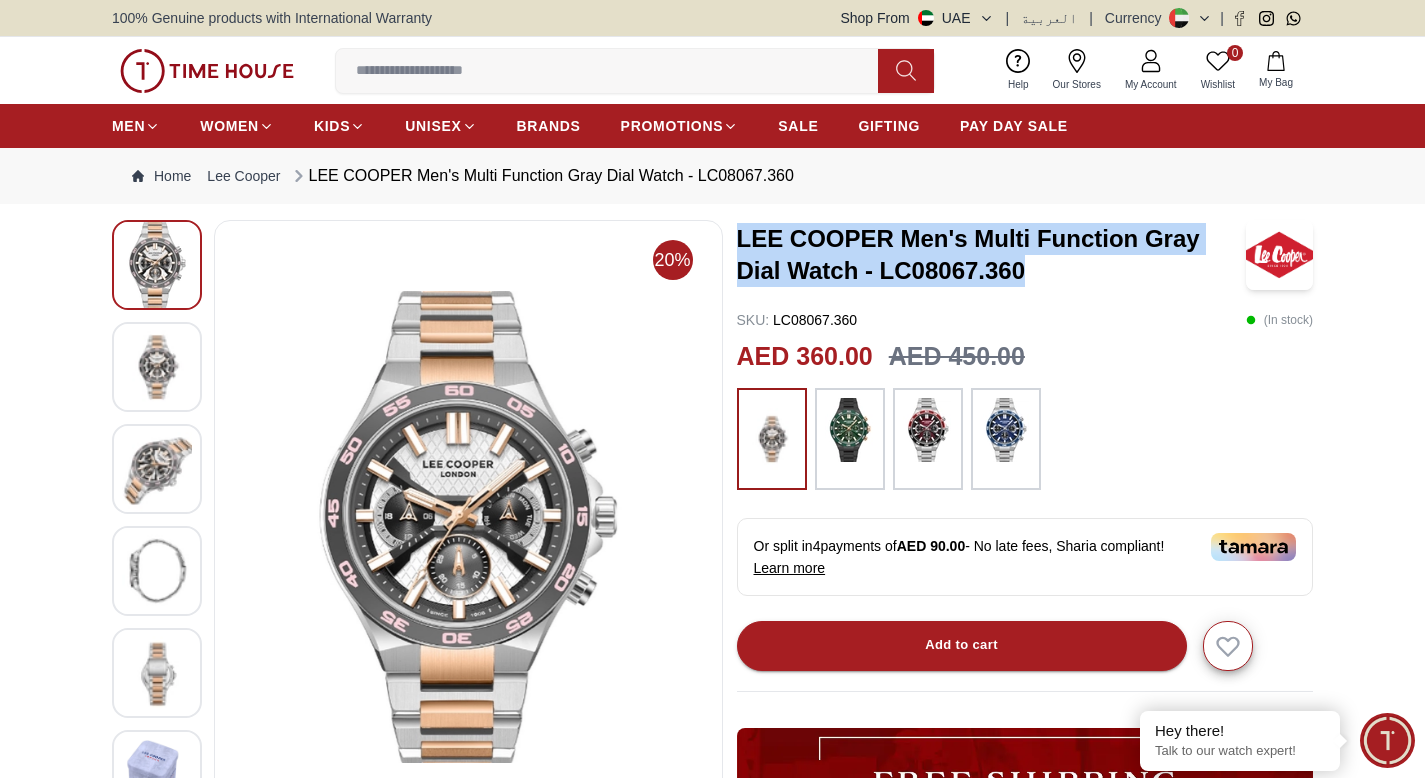 drag, startPoint x: 1047, startPoint y: 263, endPoint x: 741, endPoint y: 241, distance: 306.78983 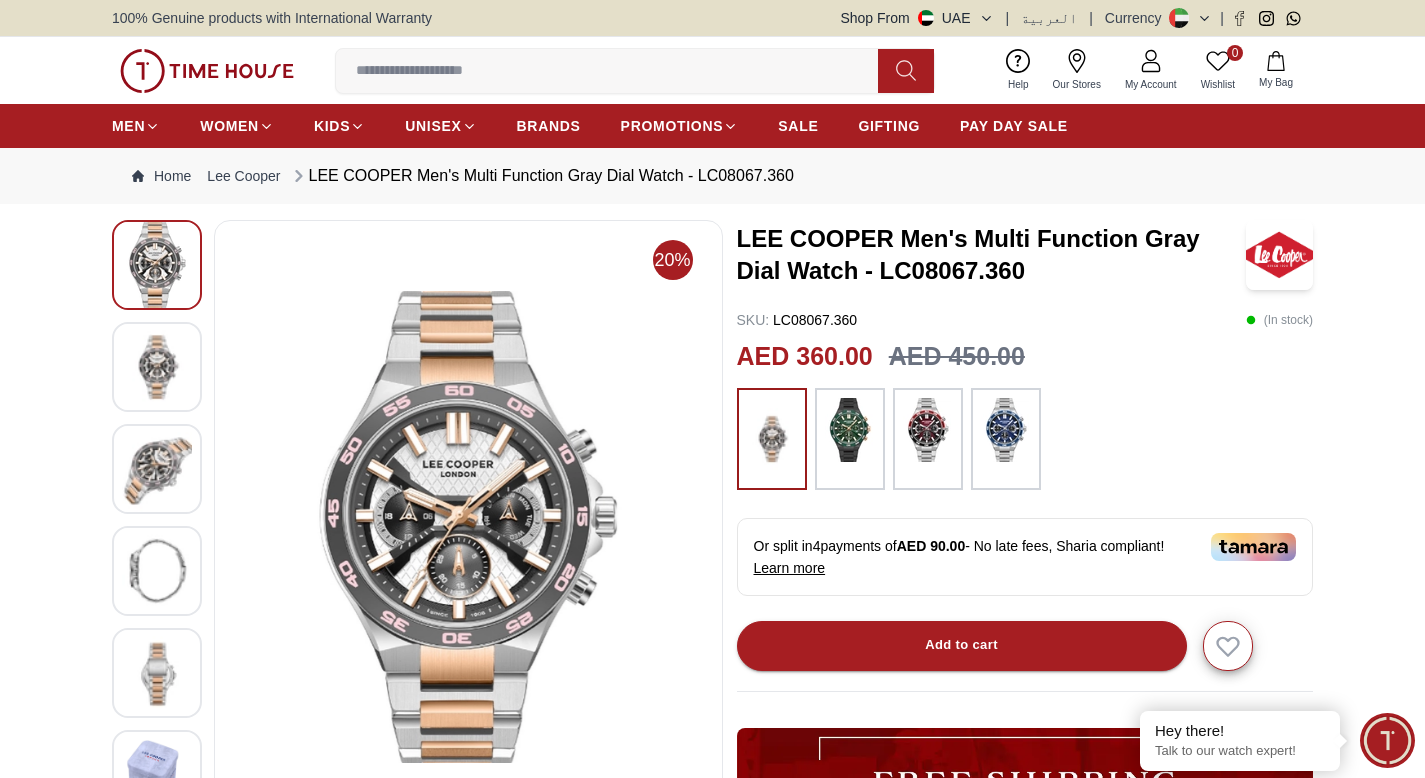 click on "Home Lee Cooper LEE COOPER Men's Multi Function Gray Dial Watch - LC08067.360" at bounding box center [712, 176] 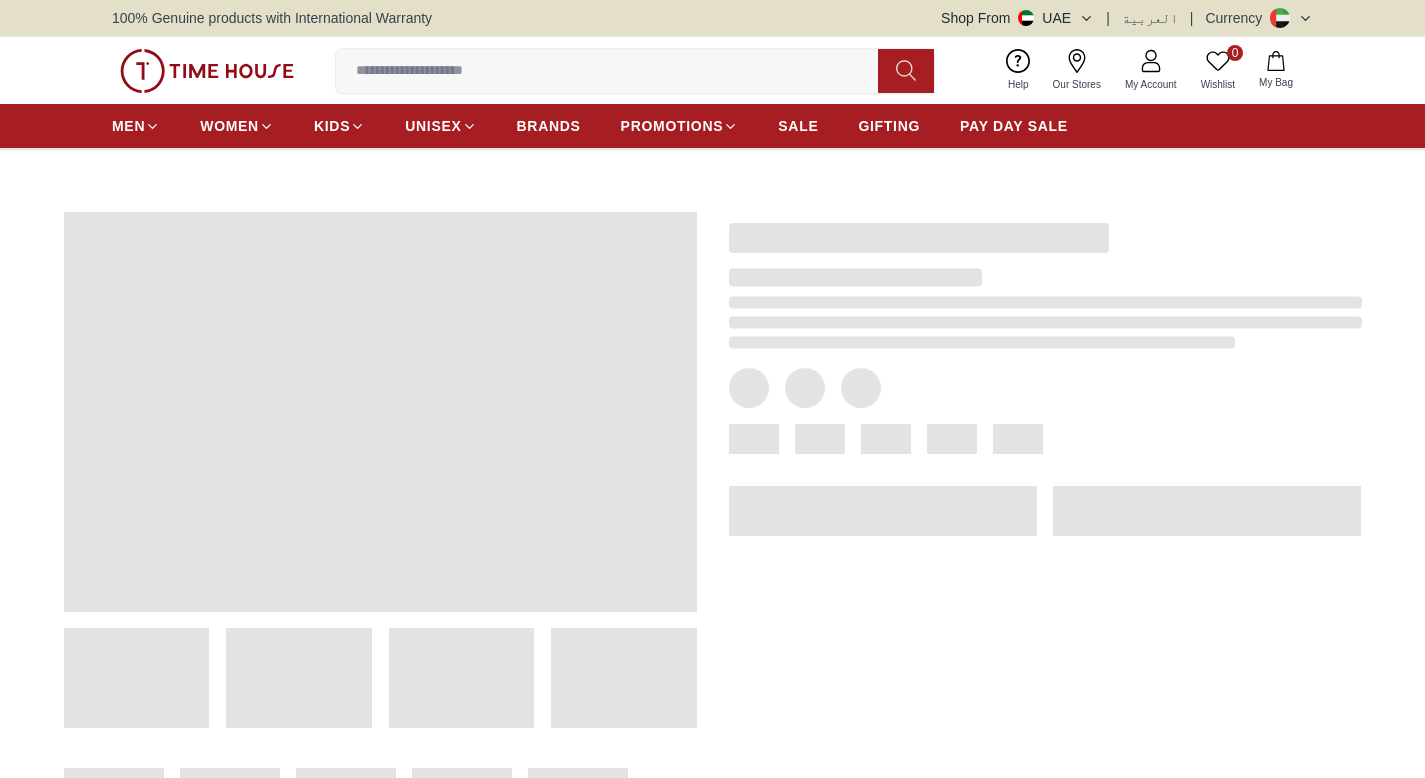scroll, scrollTop: 0, scrollLeft: 0, axis: both 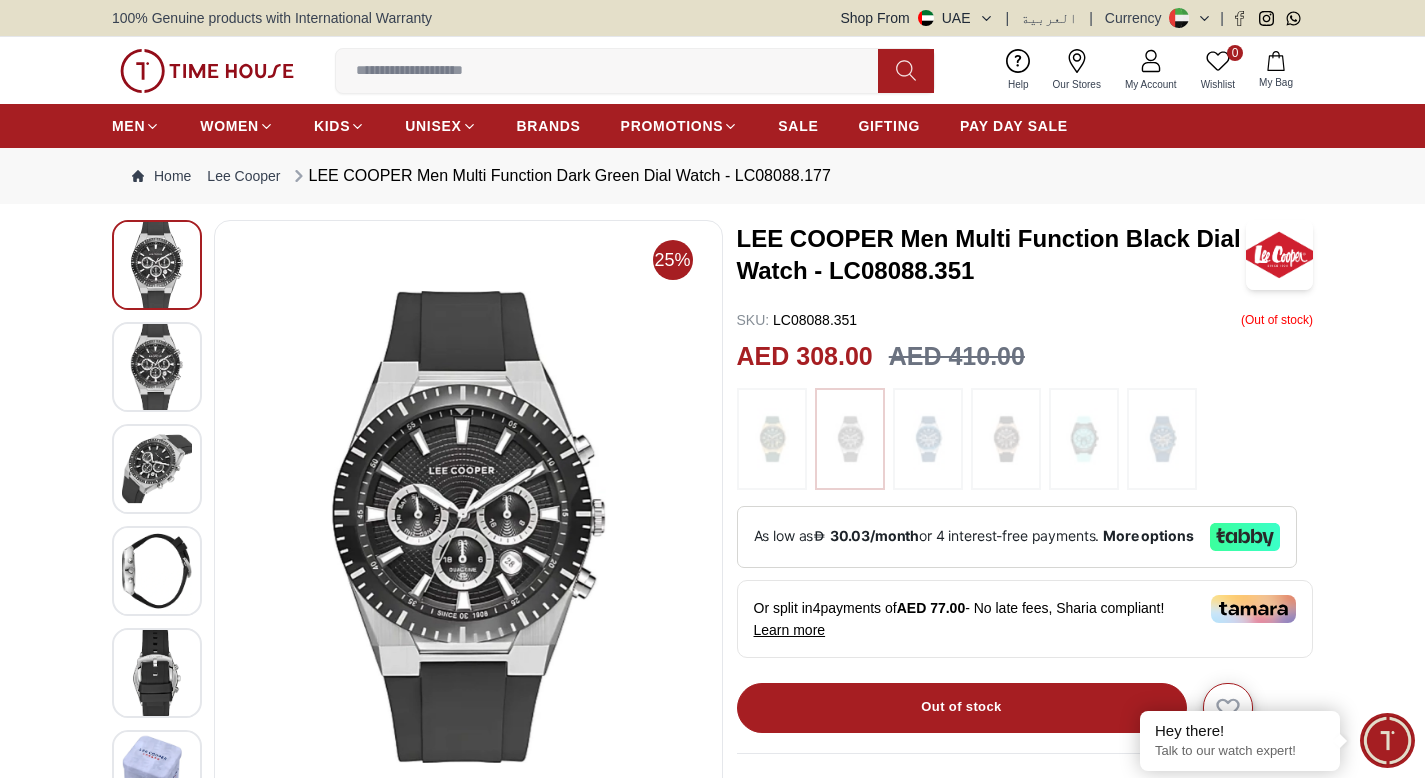 click at bounding box center (468, 527) 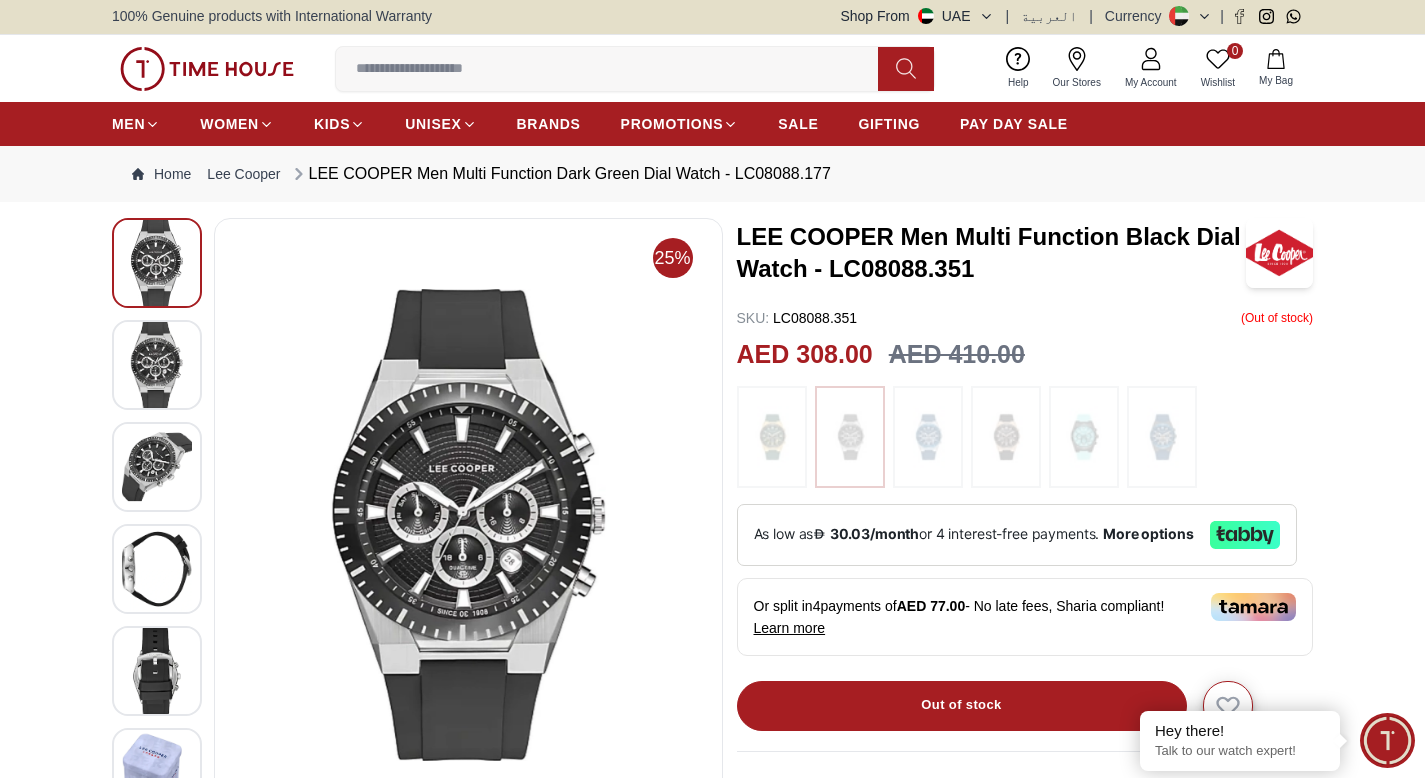 scroll, scrollTop: 40, scrollLeft: 0, axis: vertical 